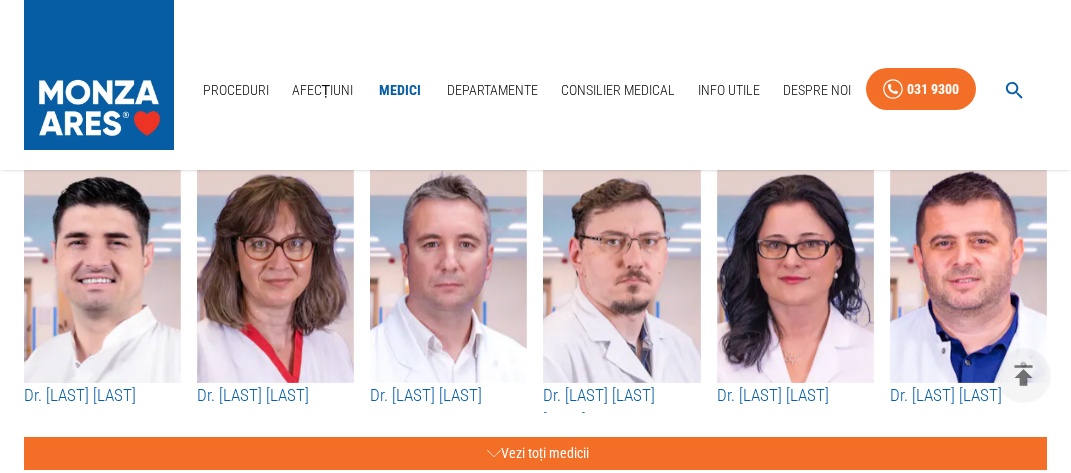 scroll, scrollTop: 7548, scrollLeft: 0, axis: vertical 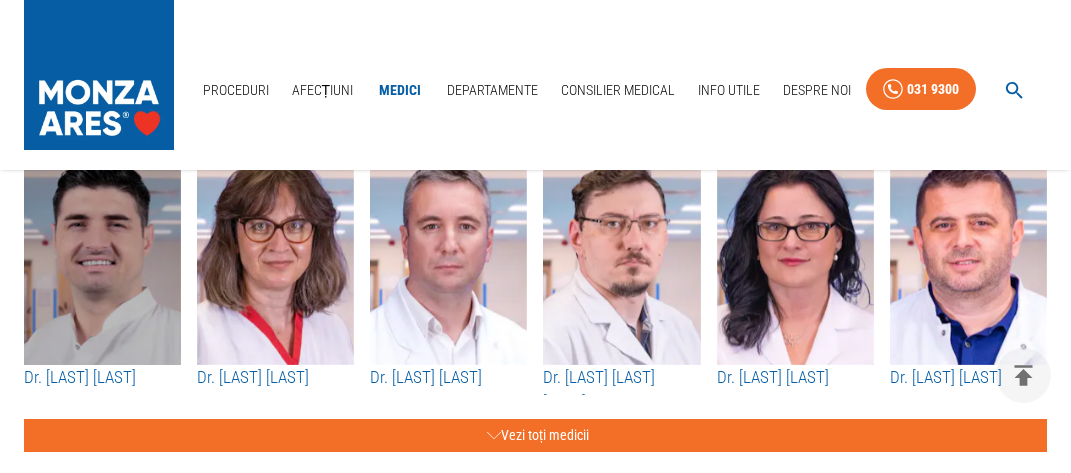 click at bounding box center (102, 255) 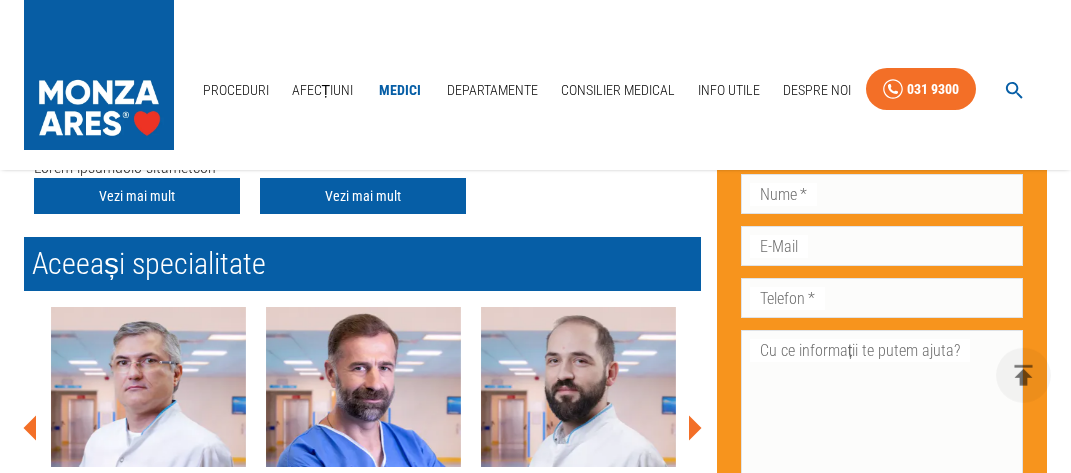 scroll, scrollTop: 816, scrollLeft: 0, axis: vertical 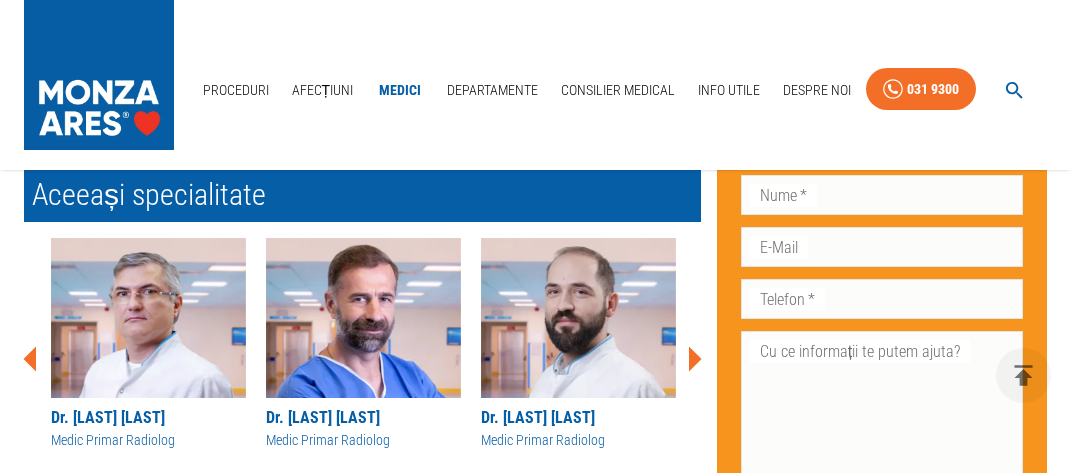 click at bounding box center (148, 318) 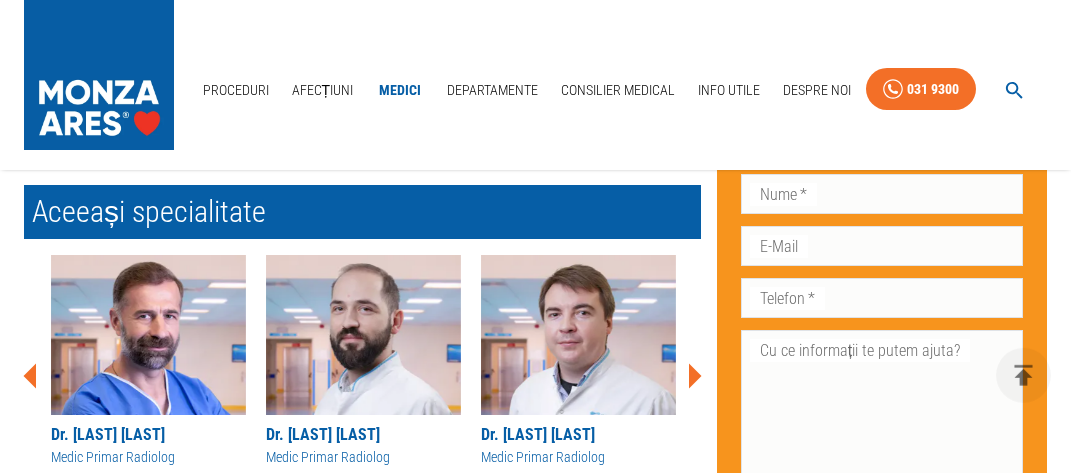 scroll, scrollTop: 816, scrollLeft: 0, axis: vertical 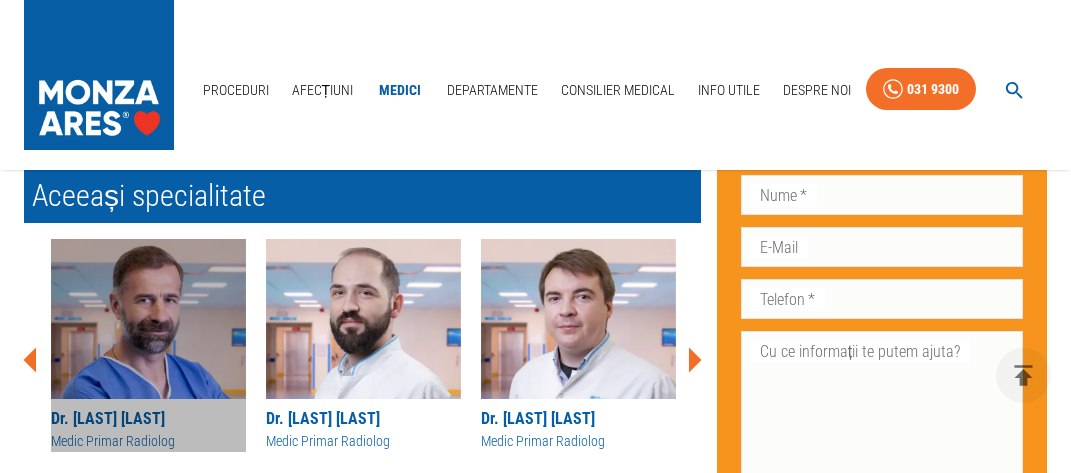 click at bounding box center (148, 319) 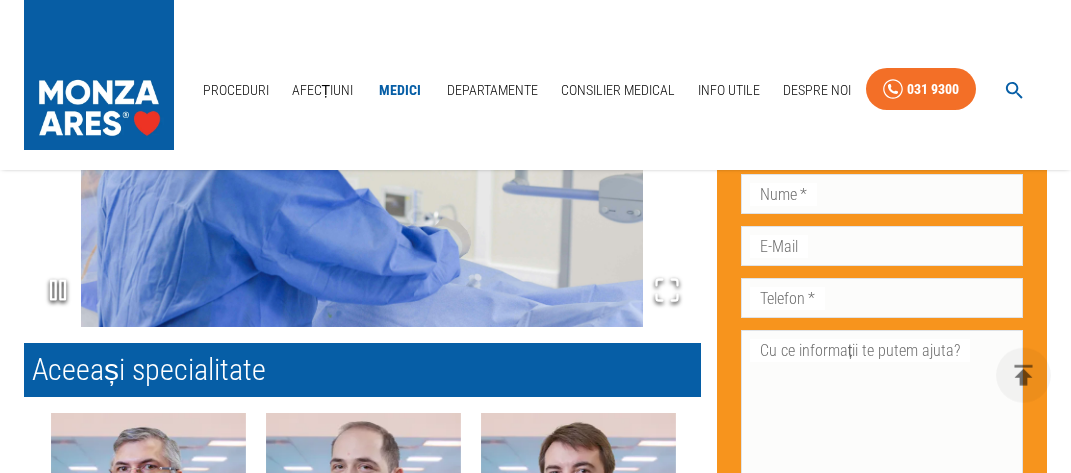 scroll, scrollTop: 2040, scrollLeft: 0, axis: vertical 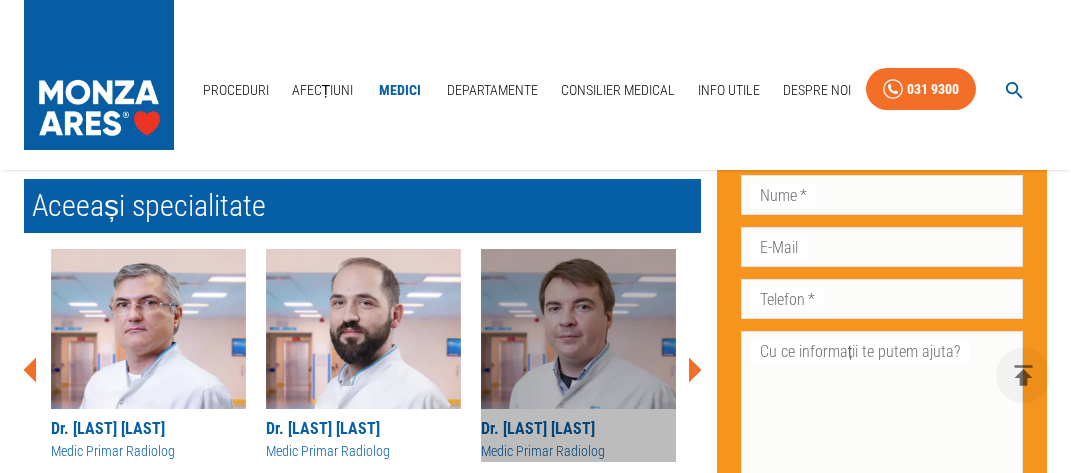 click at bounding box center [578, 329] 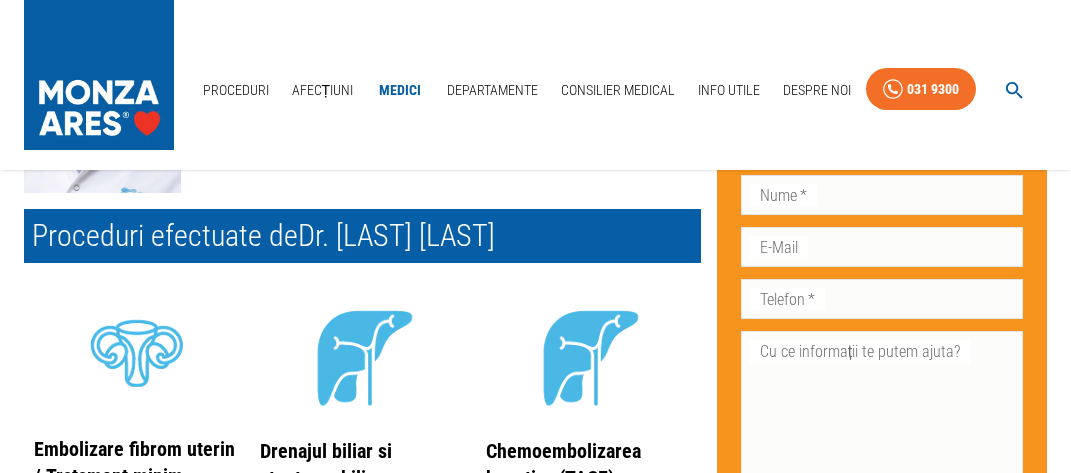 scroll, scrollTop: 0, scrollLeft: 0, axis: both 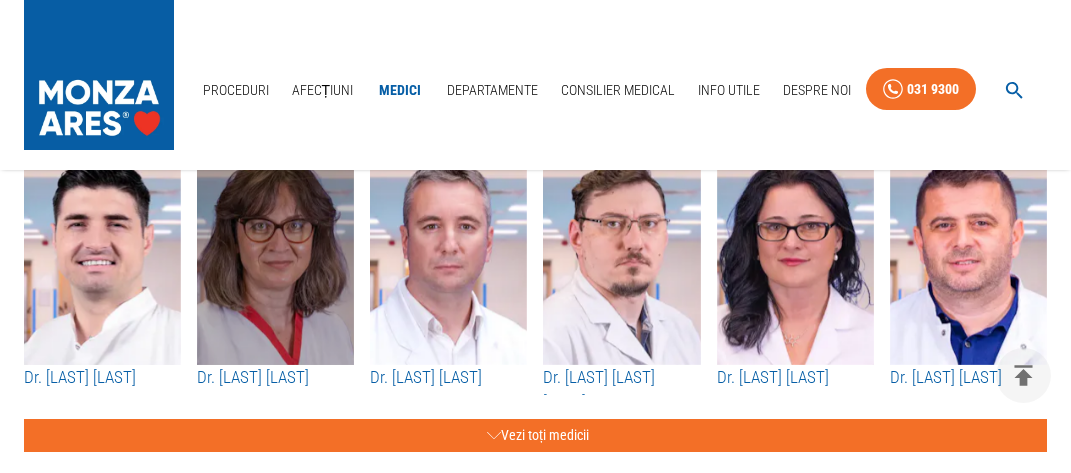 click at bounding box center (275, 255) 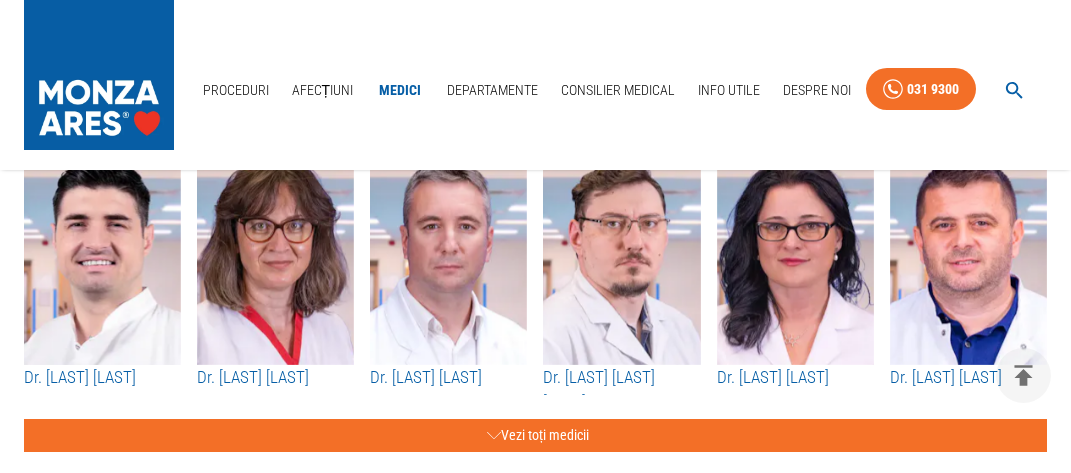 scroll, scrollTop: 0, scrollLeft: 0, axis: both 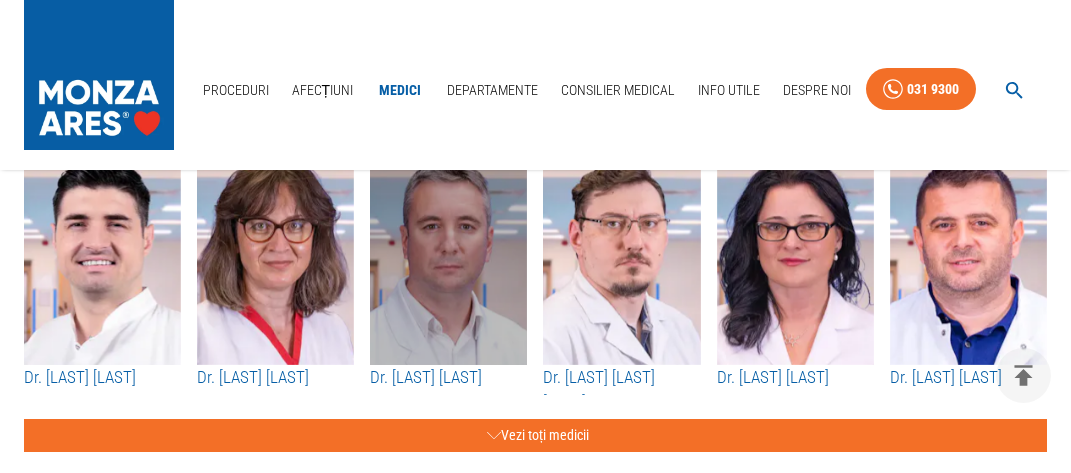 click at bounding box center [448, 255] 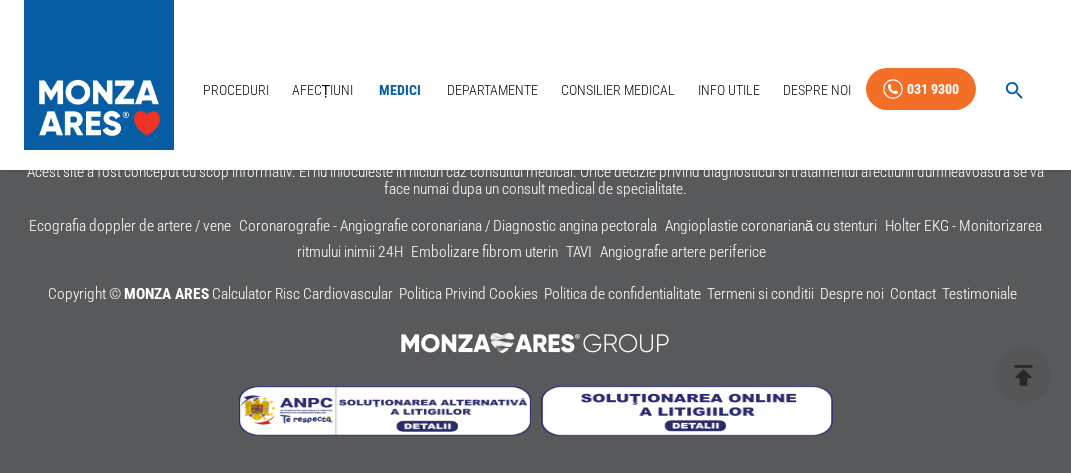 scroll, scrollTop: 0, scrollLeft: 0, axis: both 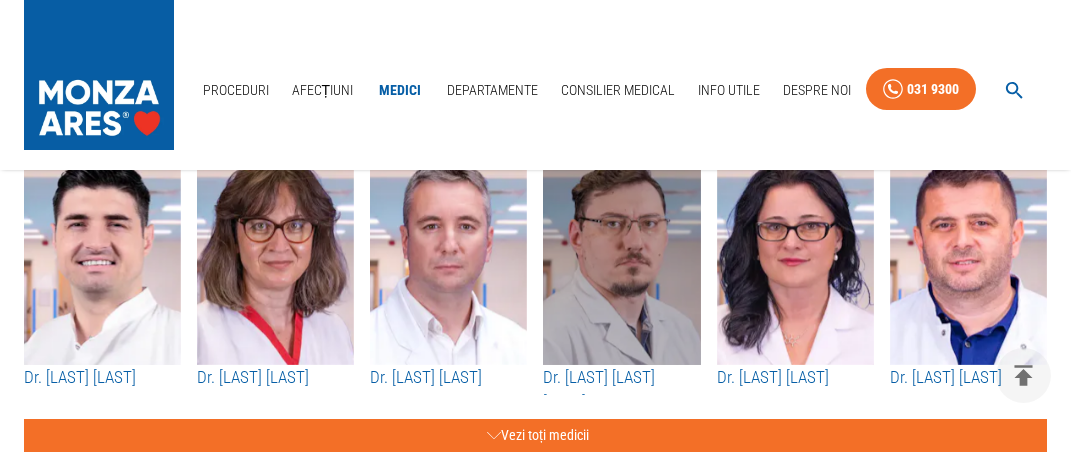click at bounding box center (621, 255) 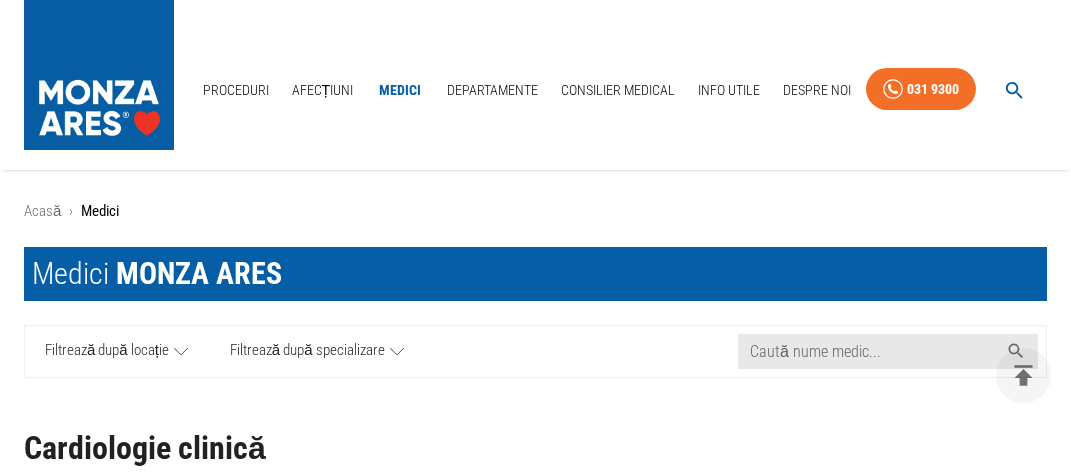 scroll, scrollTop: 7548, scrollLeft: 0, axis: vertical 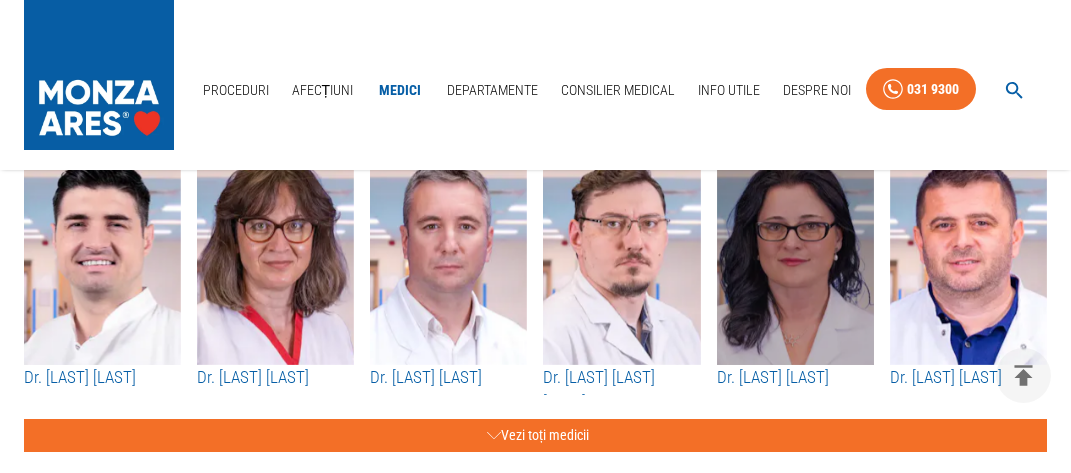 click at bounding box center [795, 255] 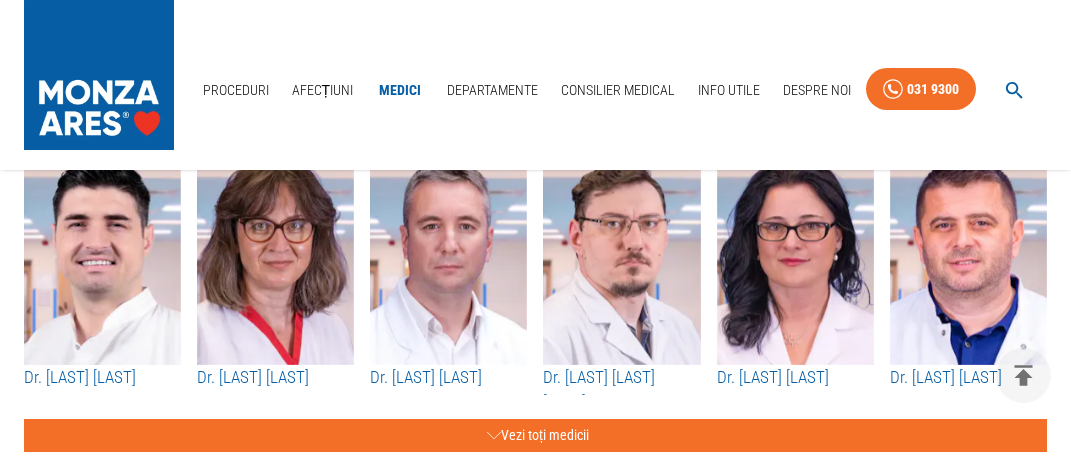 scroll, scrollTop: 0, scrollLeft: 0, axis: both 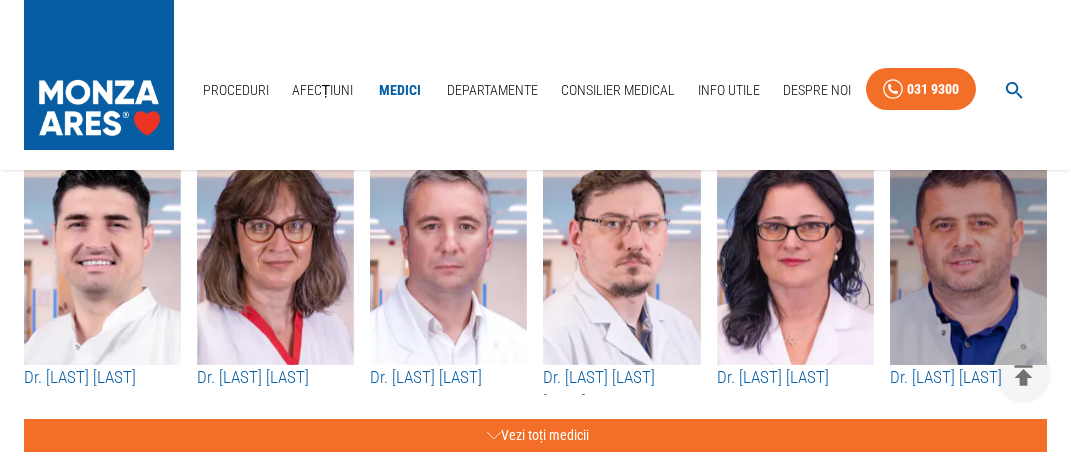 click at bounding box center (968, 255) 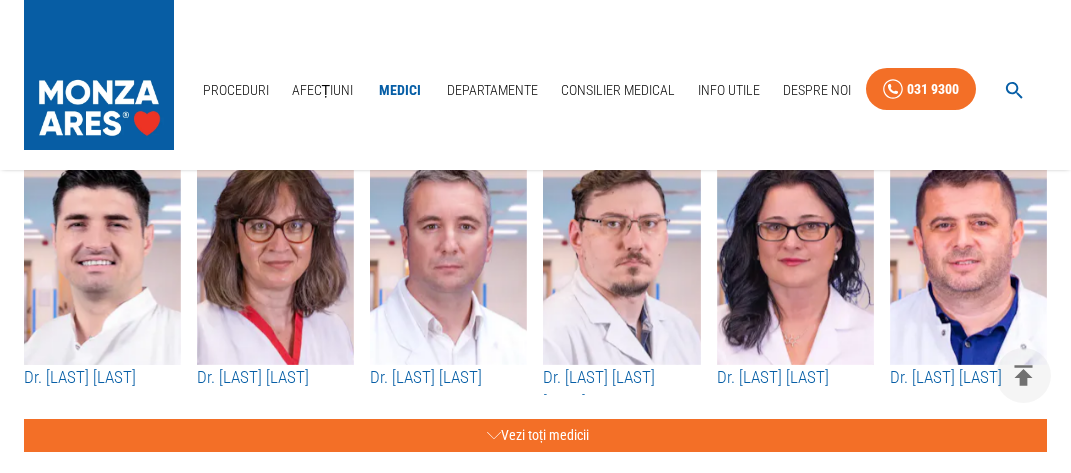 scroll, scrollTop: 0, scrollLeft: 0, axis: both 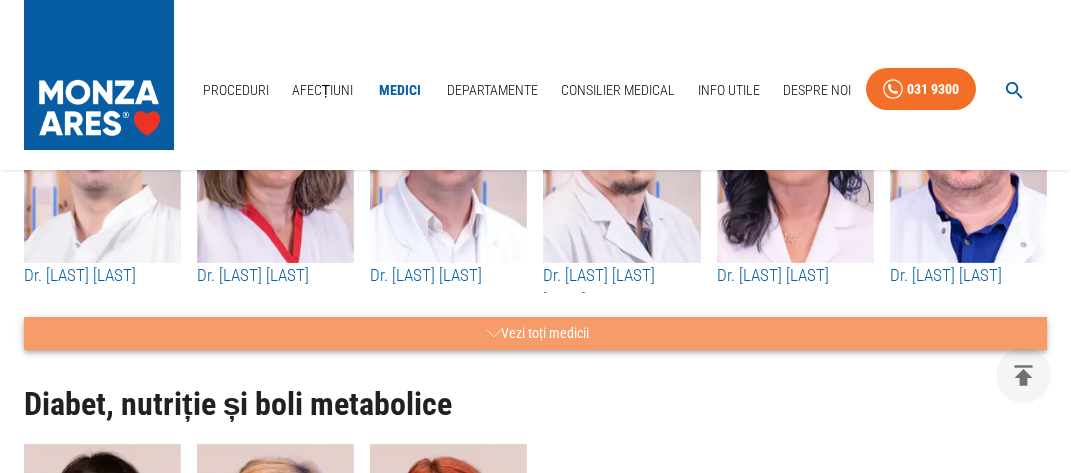 click on "Vezi toți medicii" at bounding box center (535, 333) 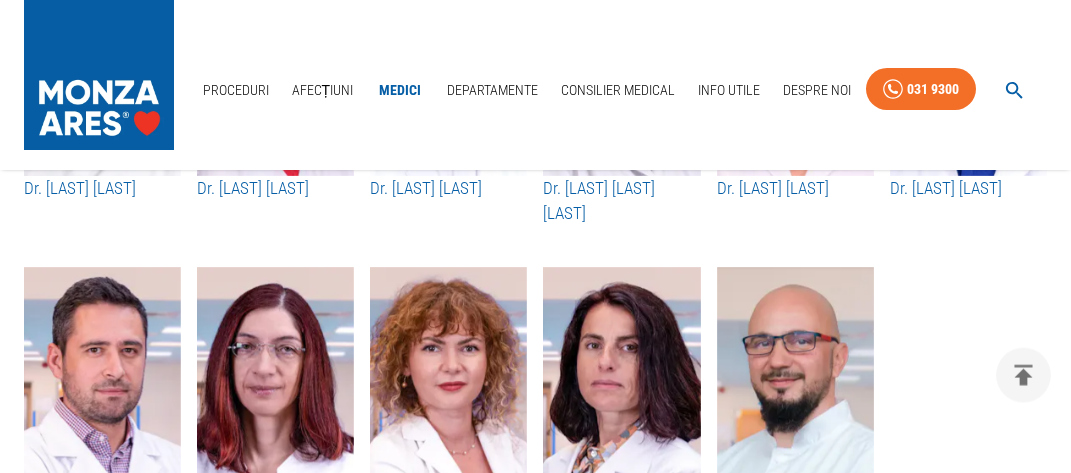 scroll, scrollTop: 7854, scrollLeft: 0, axis: vertical 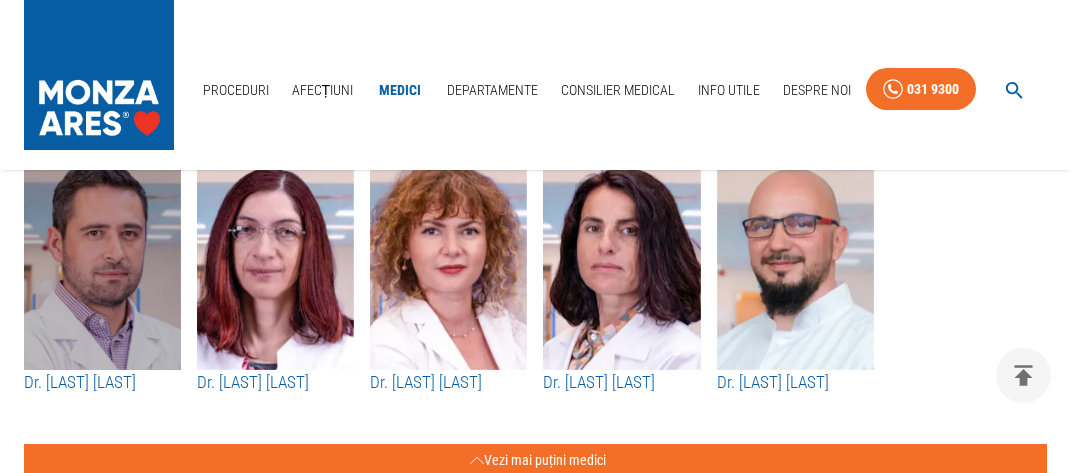 click at bounding box center [102, 260] 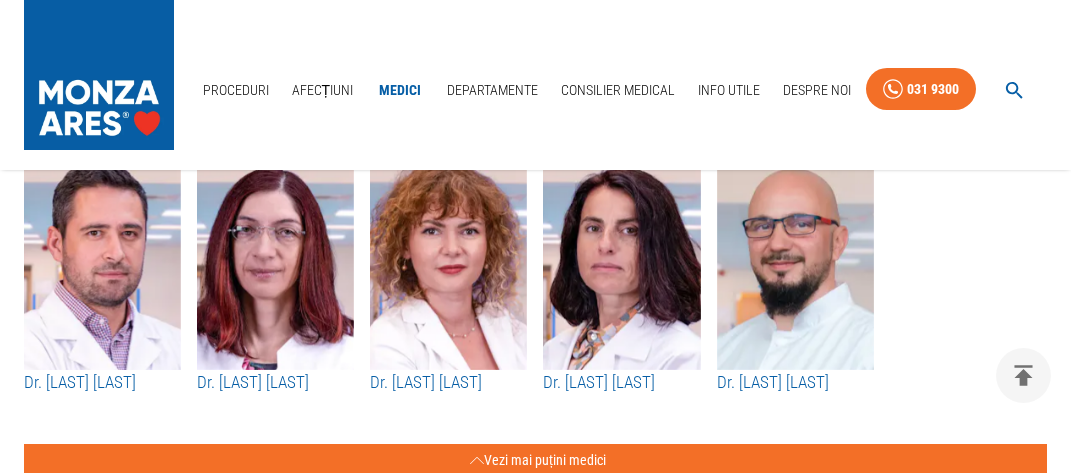 scroll, scrollTop: 0, scrollLeft: 0, axis: both 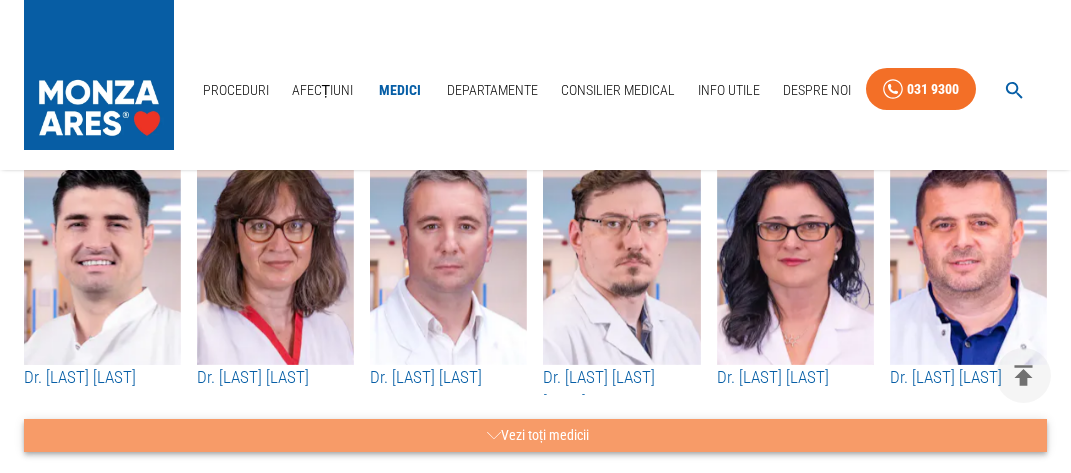 click on "Vezi toți medicii" at bounding box center (535, 435) 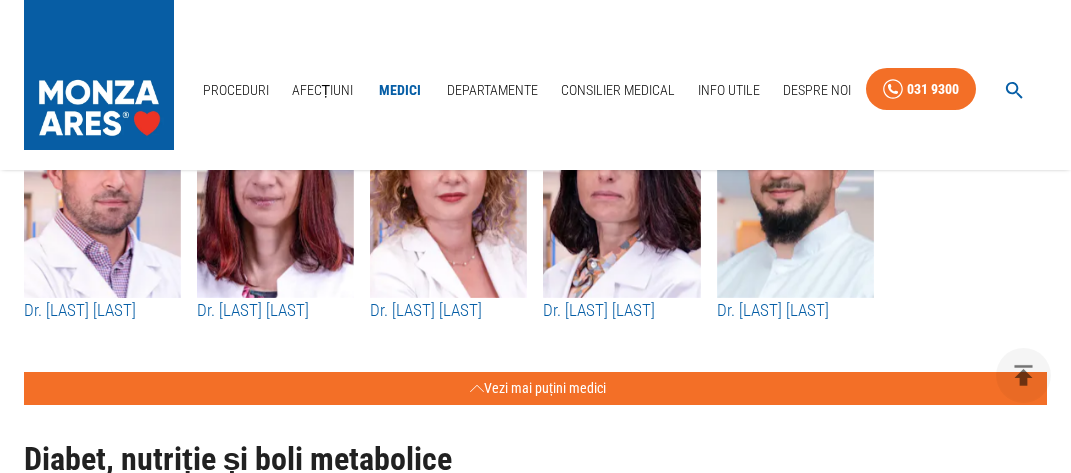scroll, scrollTop: 7956, scrollLeft: 0, axis: vertical 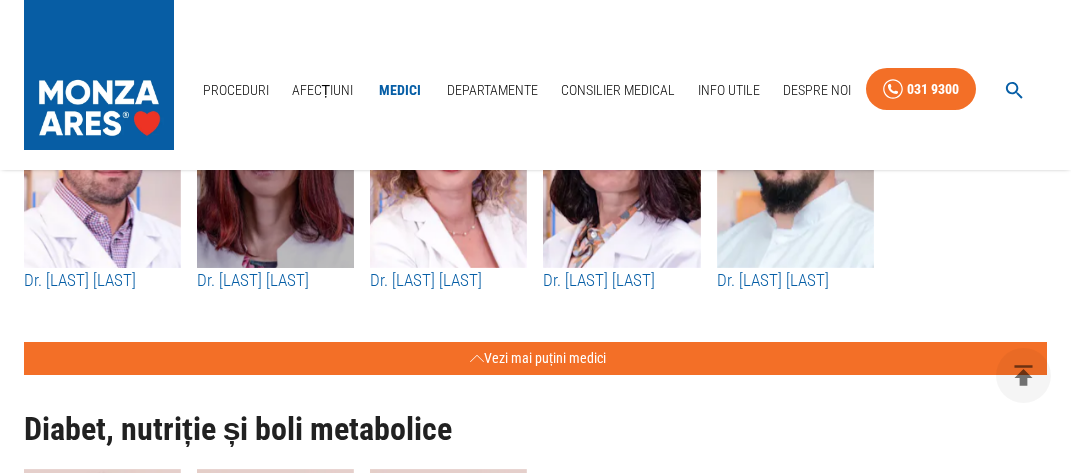 click at bounding box center [275, 158] 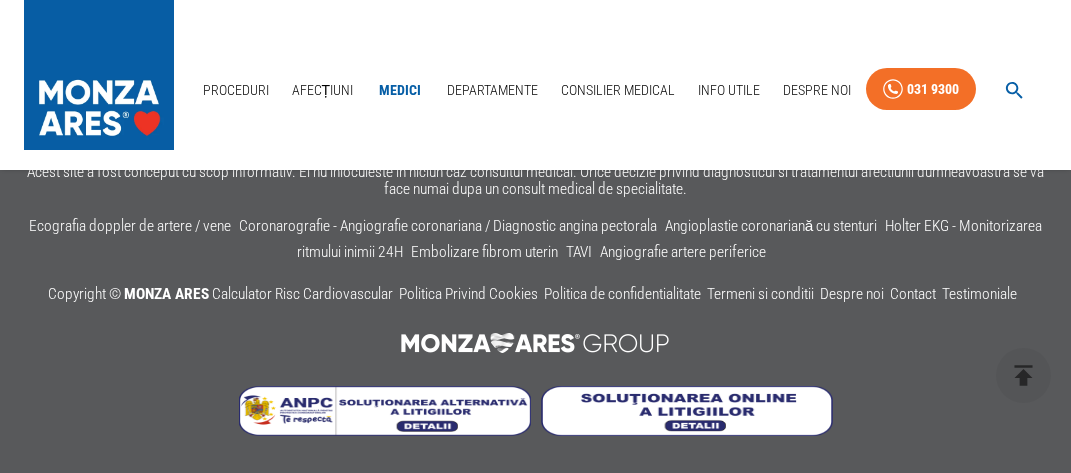 scroll, scrollTop: 0, scrollLeft: 0, axis: both 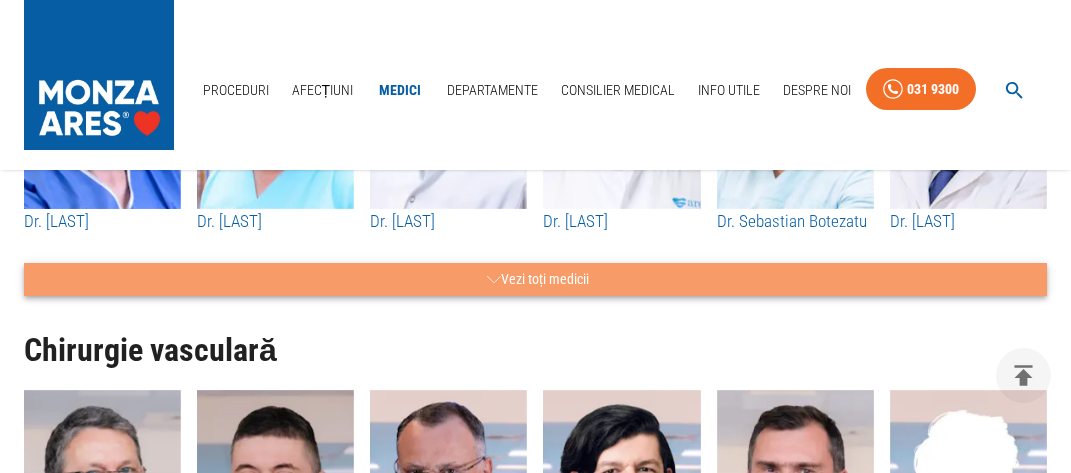click on "Vezi toți medicii" at bounding box center (535, 279) 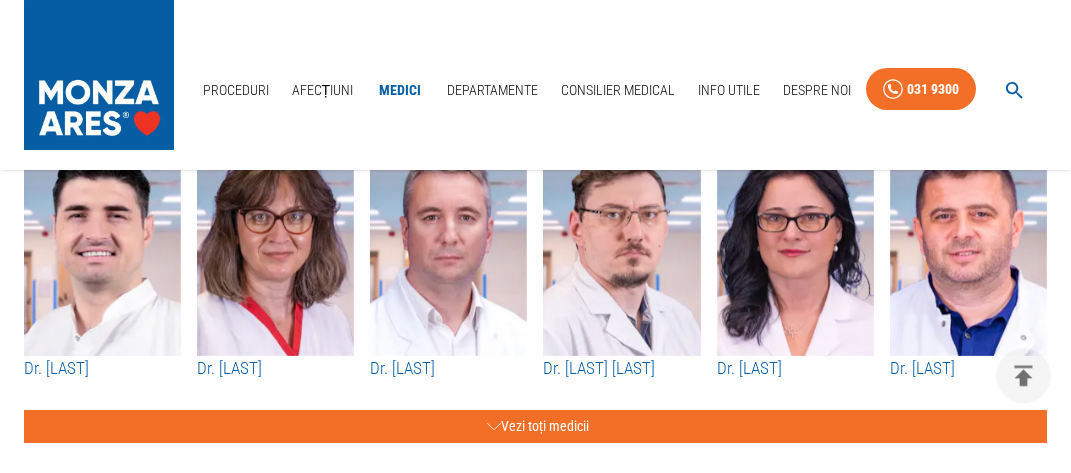 scroll, scrollTop: 8160, scrollLeft: 0, axis: vertical 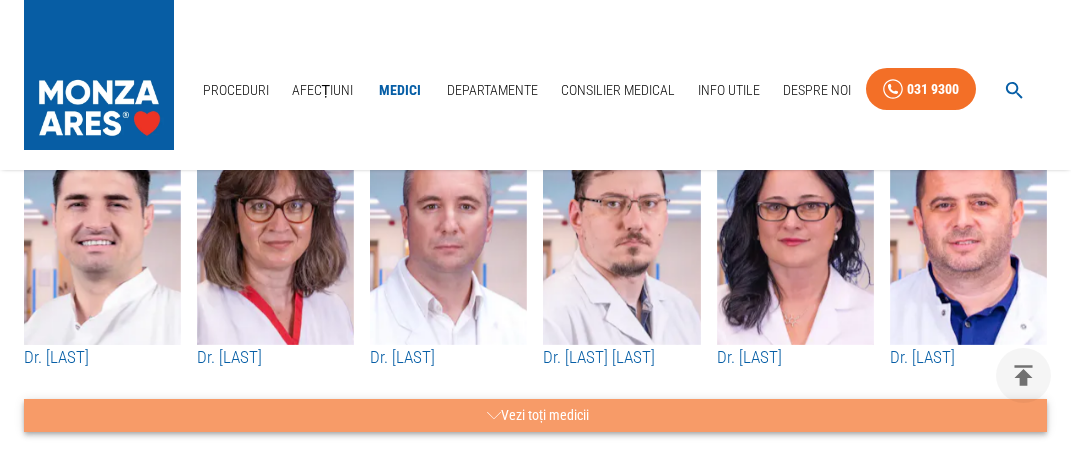 click on "Vezi toți medicii" at bounding box center (535, 415) 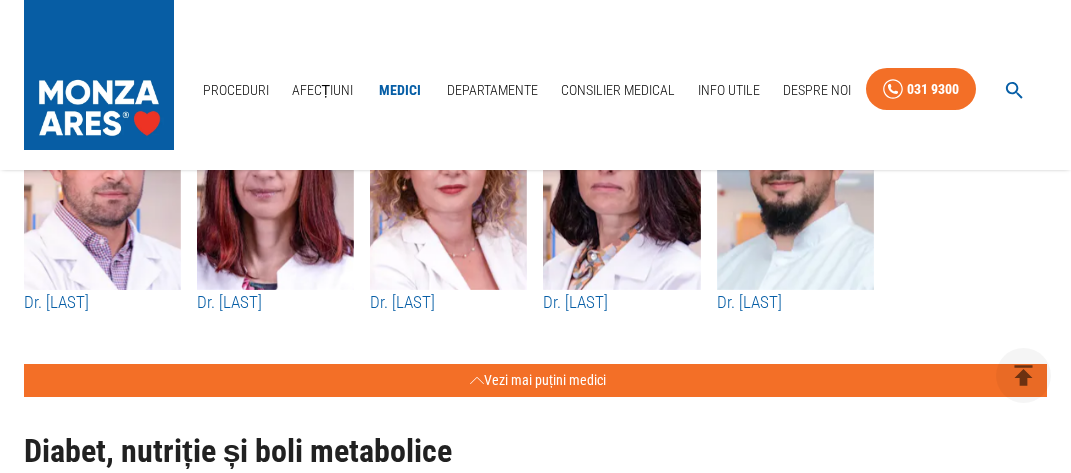scroll, scrollTop: 8568, scrollLeft: 0, axis: vertical 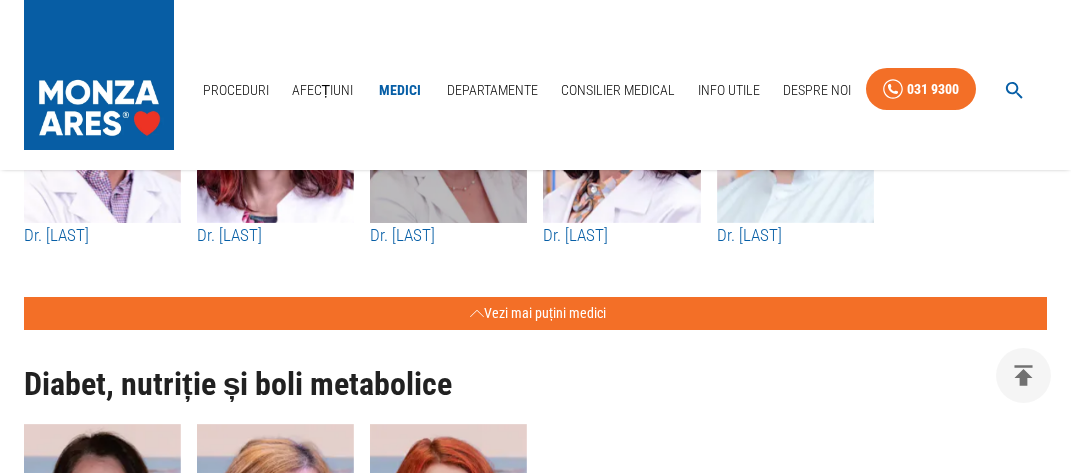 click at bounding box center (448, 113) 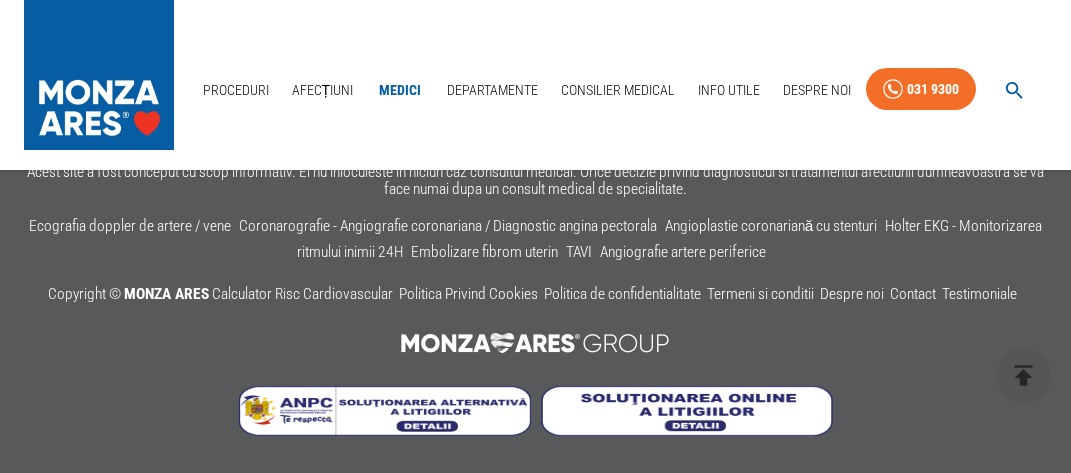 scroll, scrollTop: 0, scrollLeft: 0, axis: both 